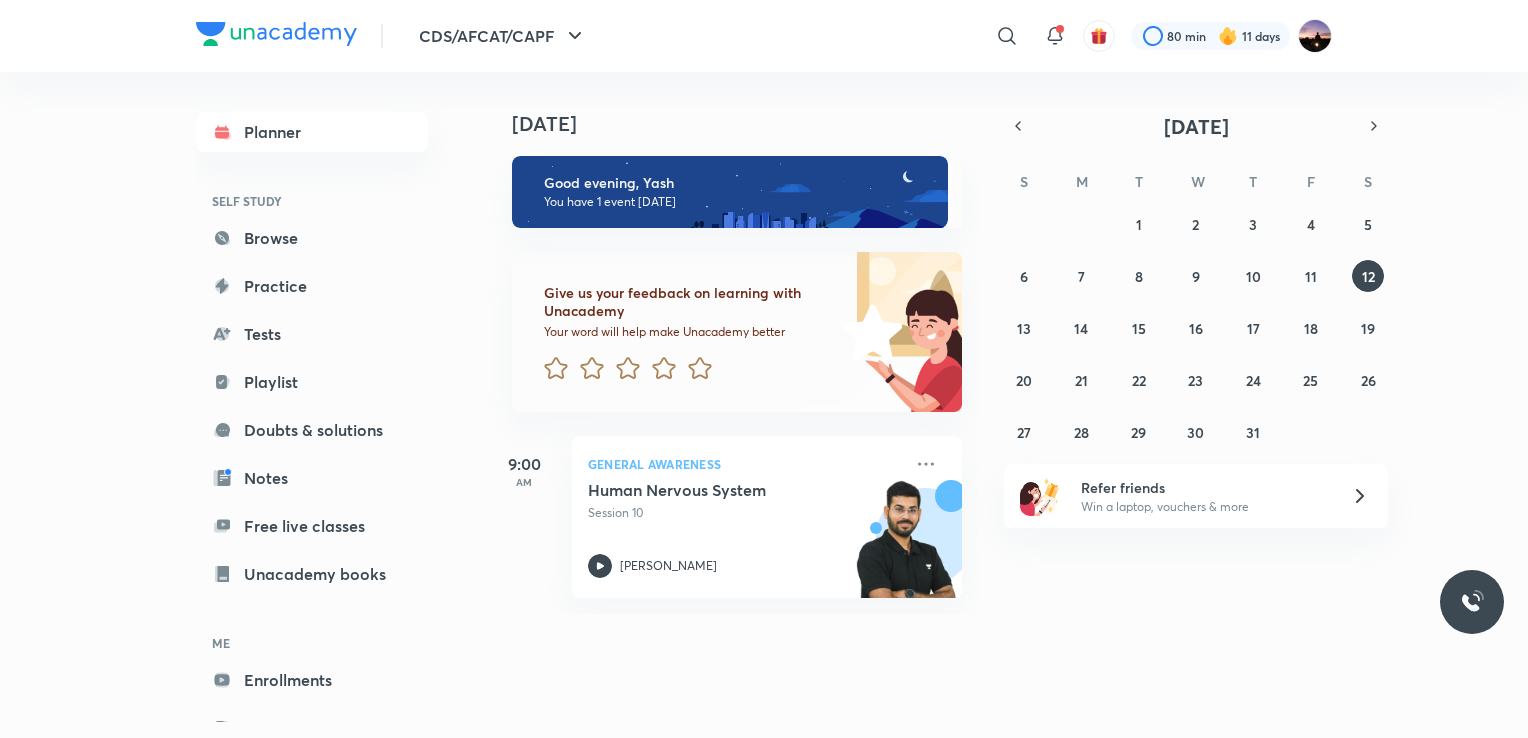 scroll, scrollTop: 0, scrollLeft: 0, axis: both 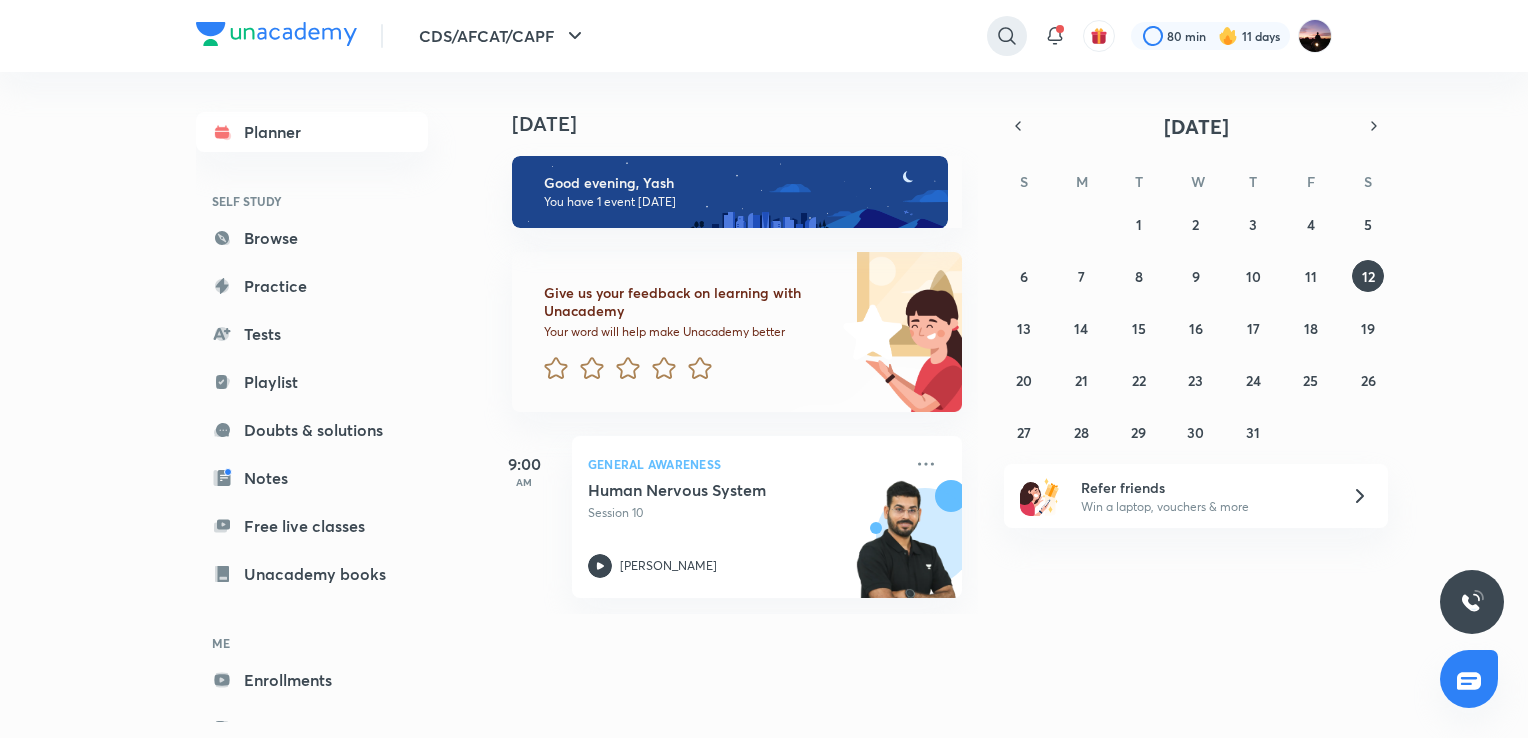 click 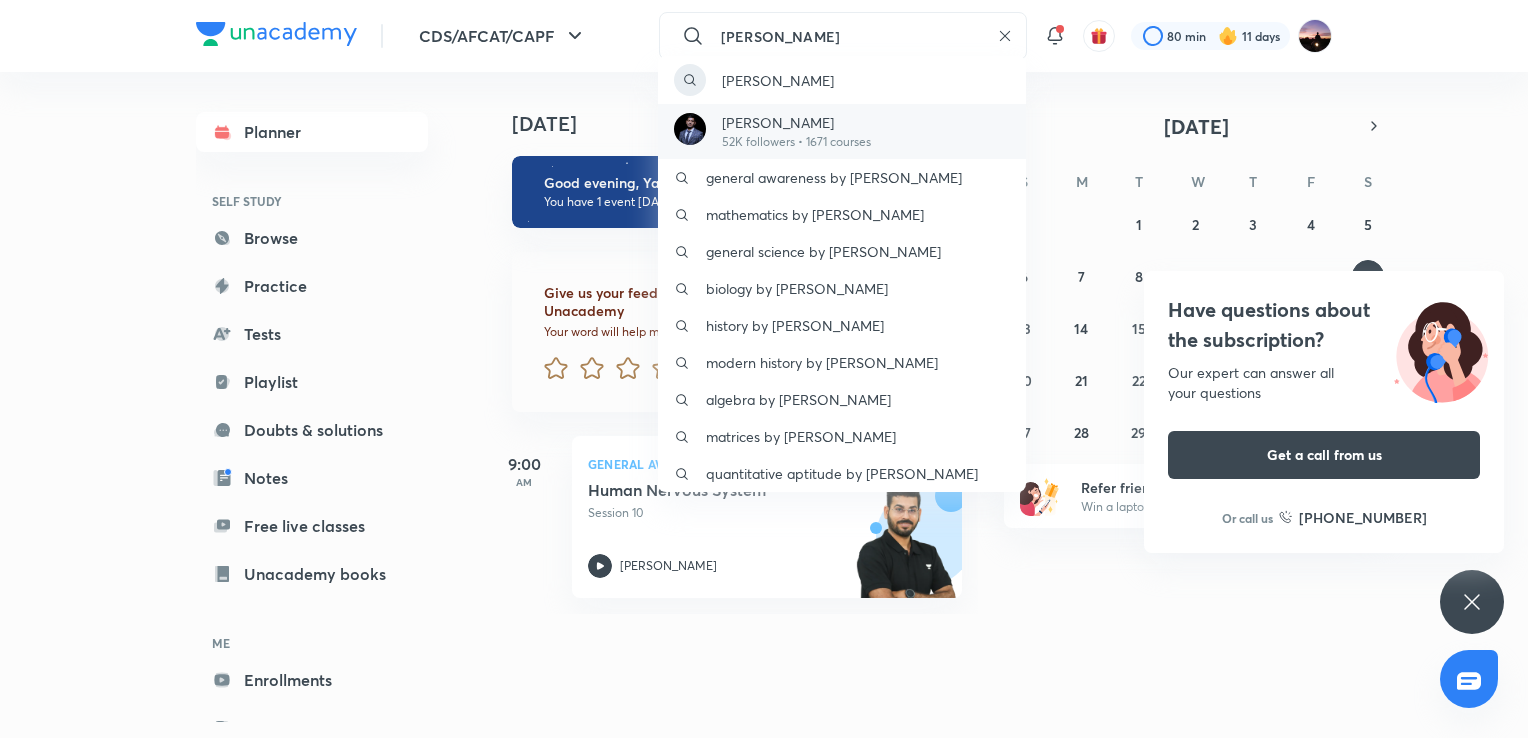 type on "[PERSON_NAME]" 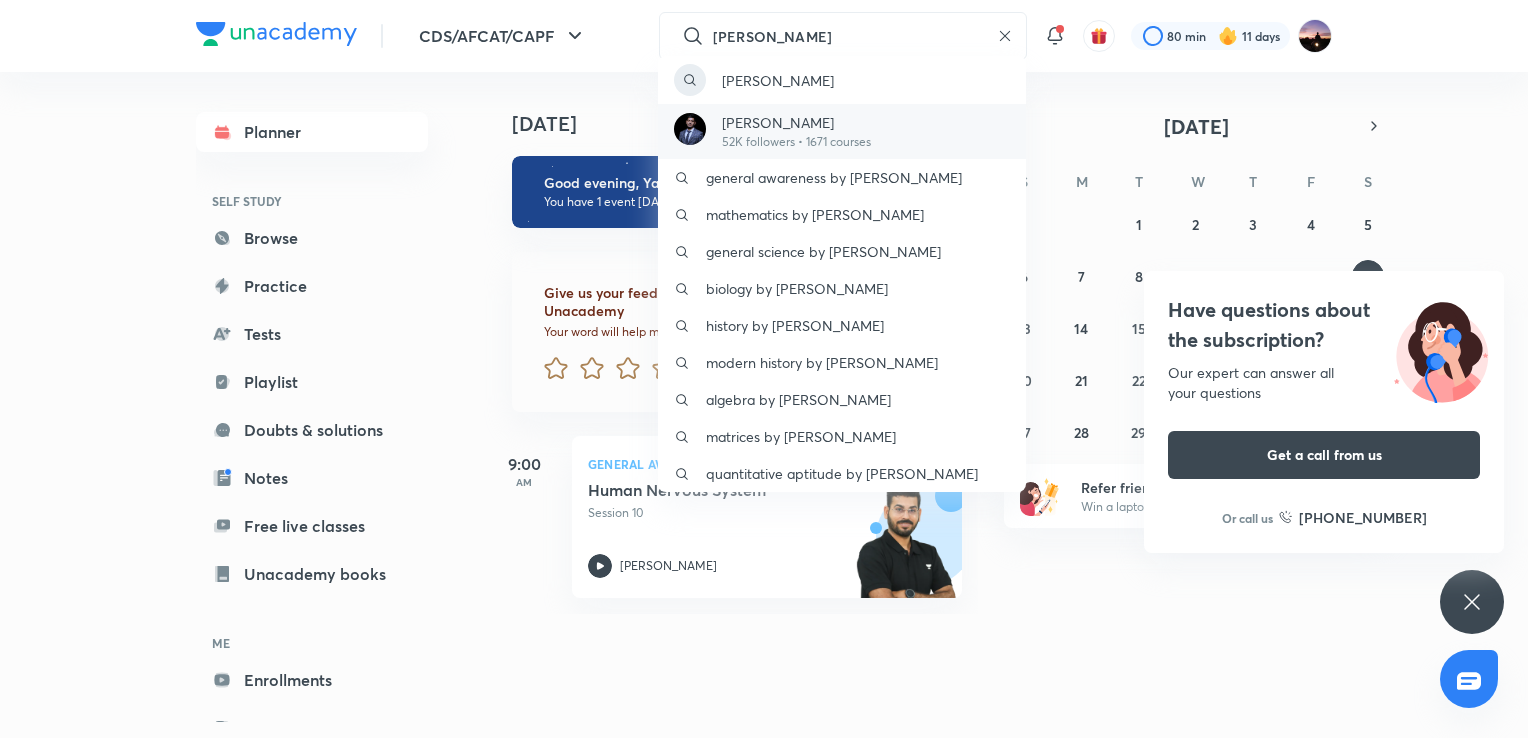 click on "[PERSON_NAME]" at bounding box center [796, 122] 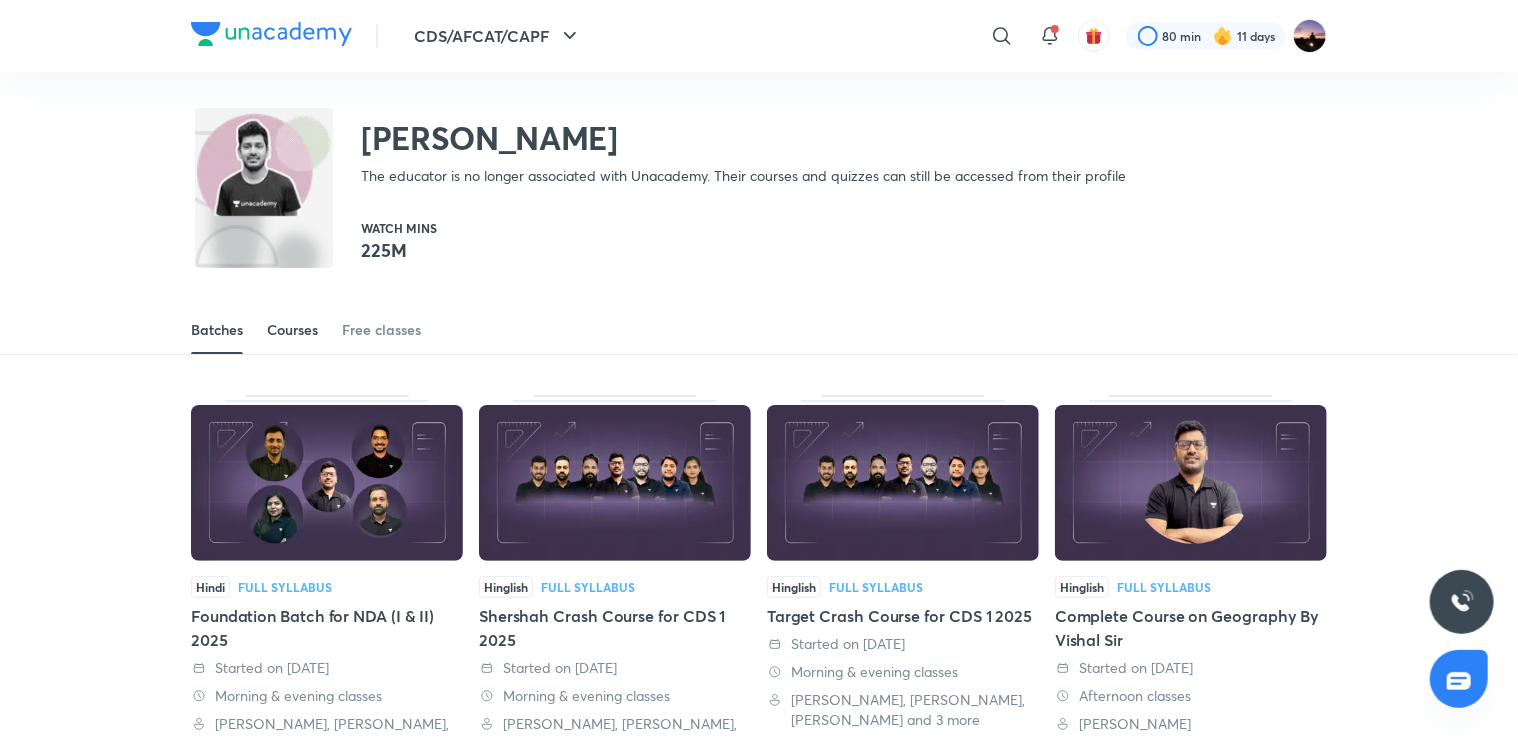 click on "Courses" at bounding box center [292, 330] 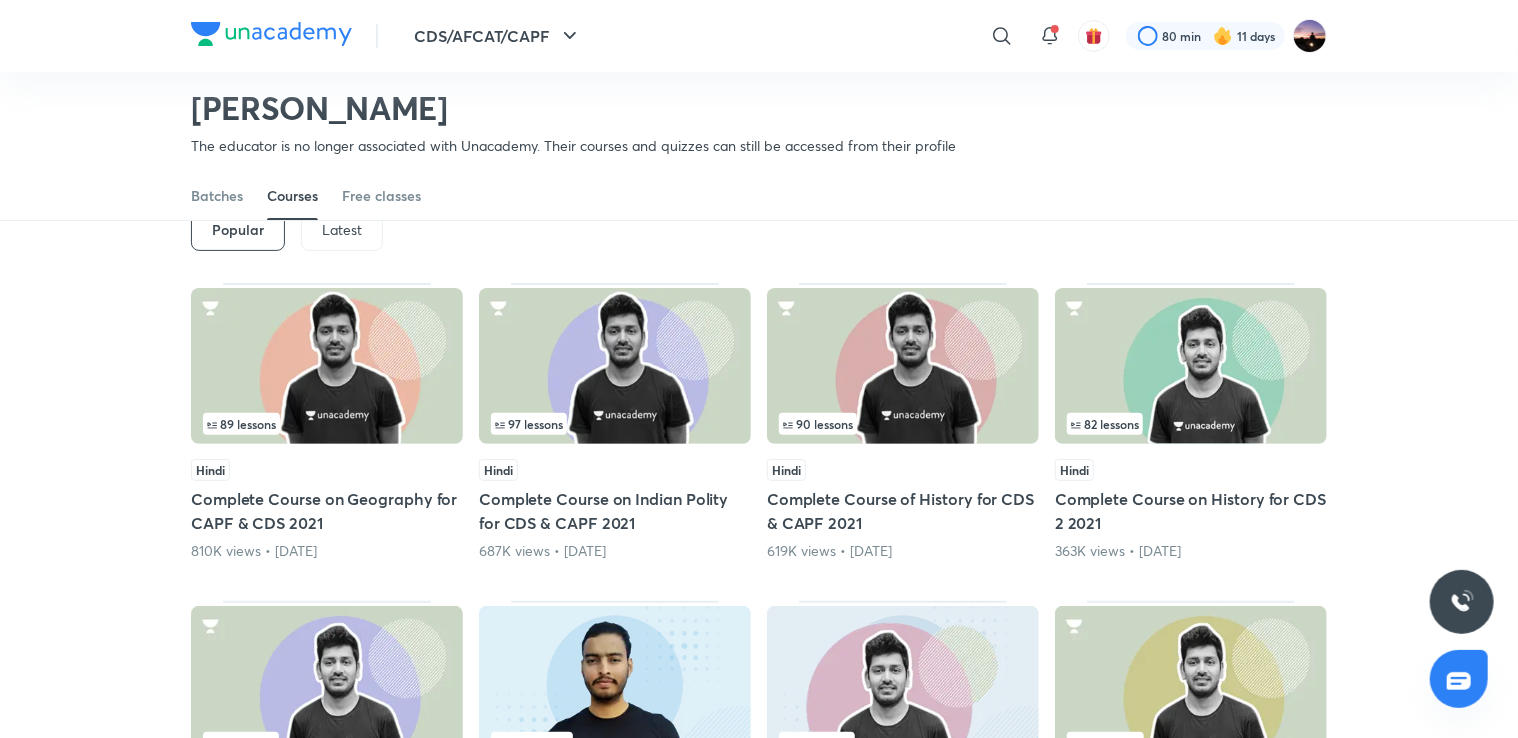 scroll, scrollTop: 96, scrollLeft: 0, axis: vertical 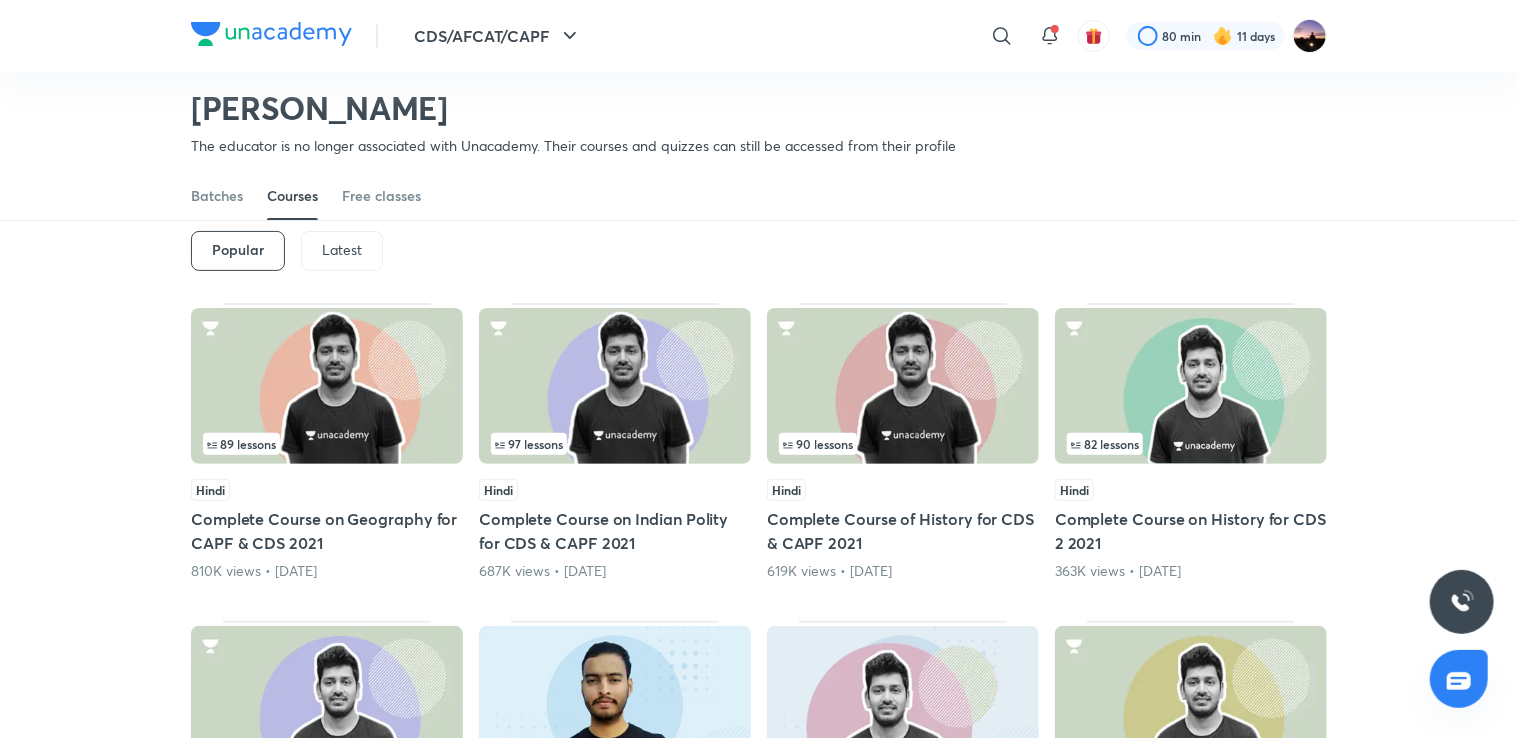 click on "Latest" at bounding box center (342, 250) 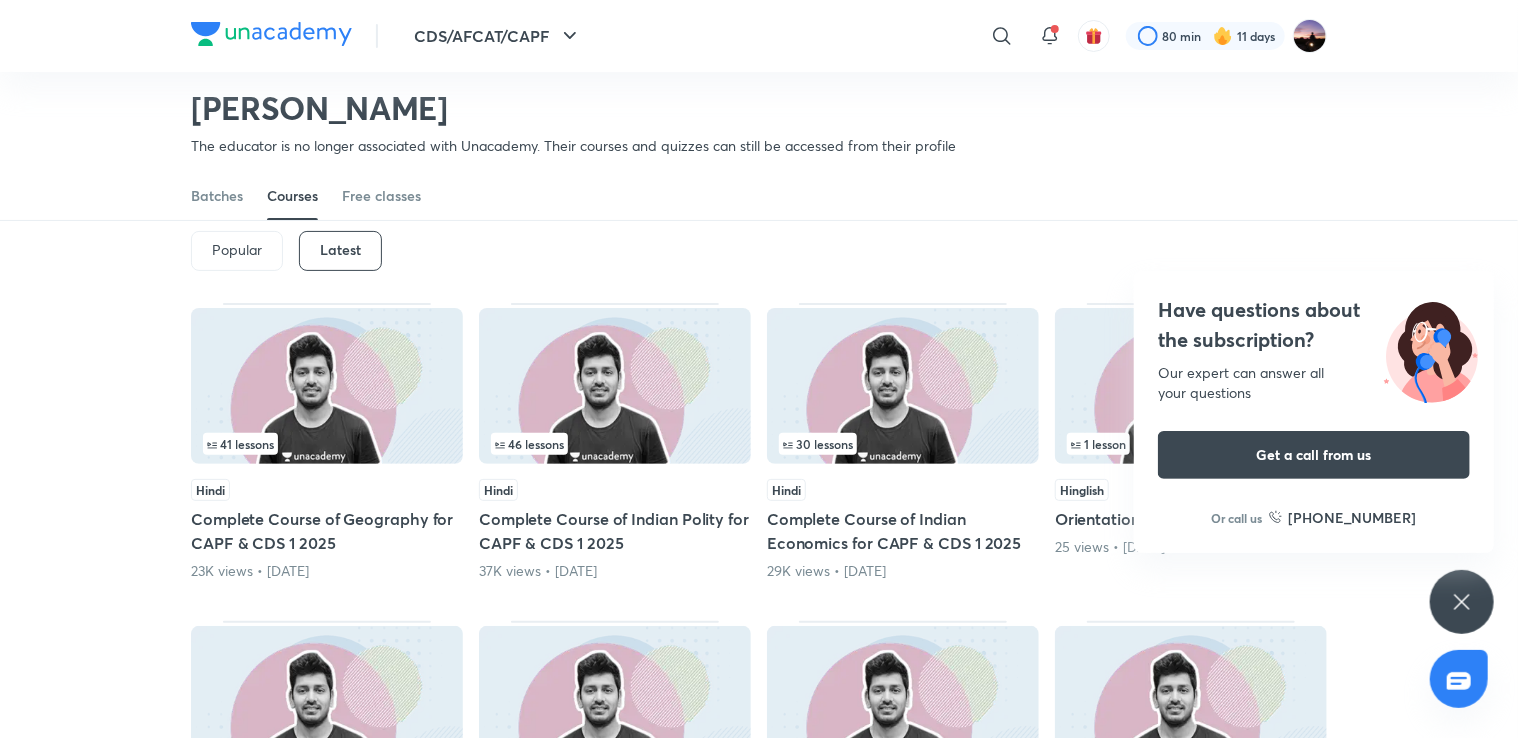 click 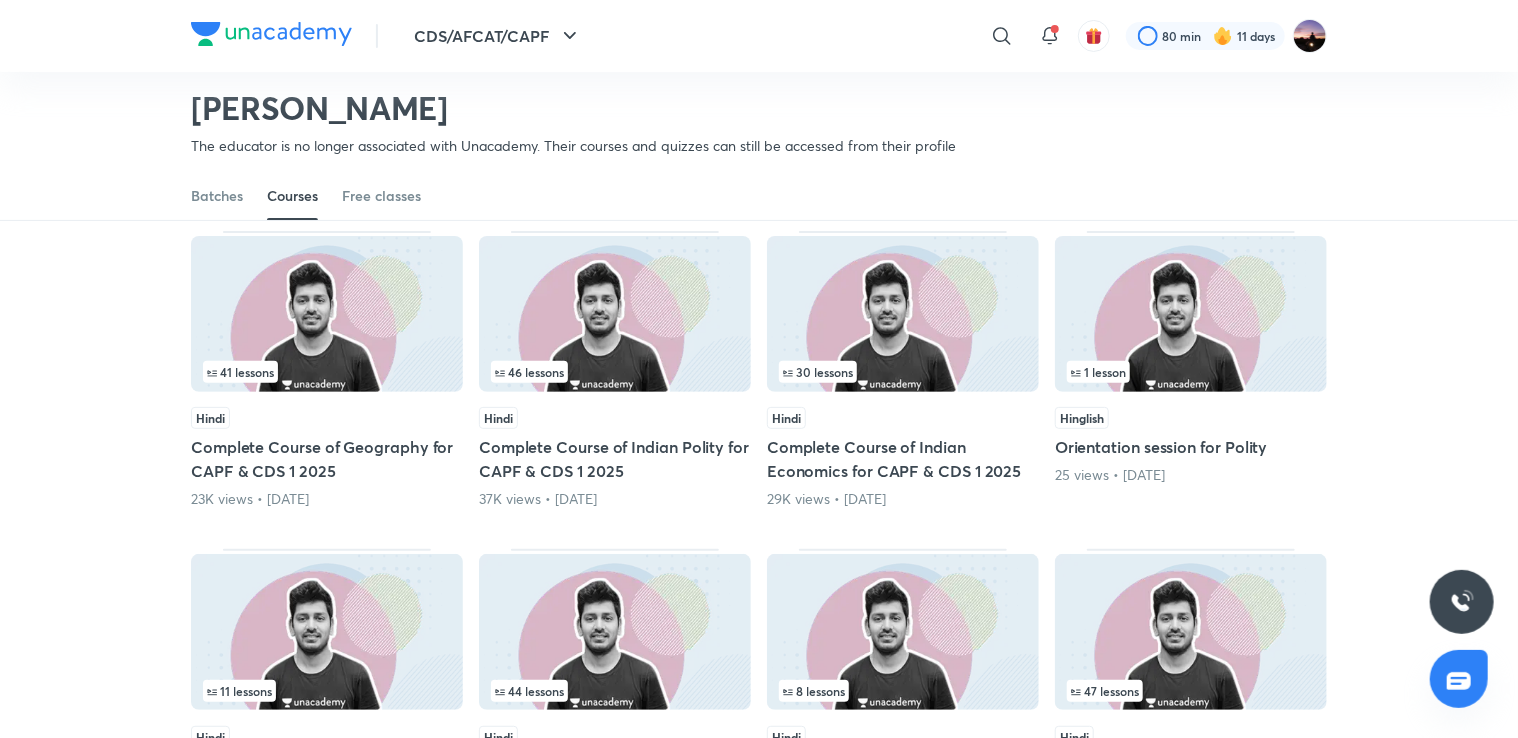 scroll, scrollTop: 168, scrollLeft: 0, axis: vertical 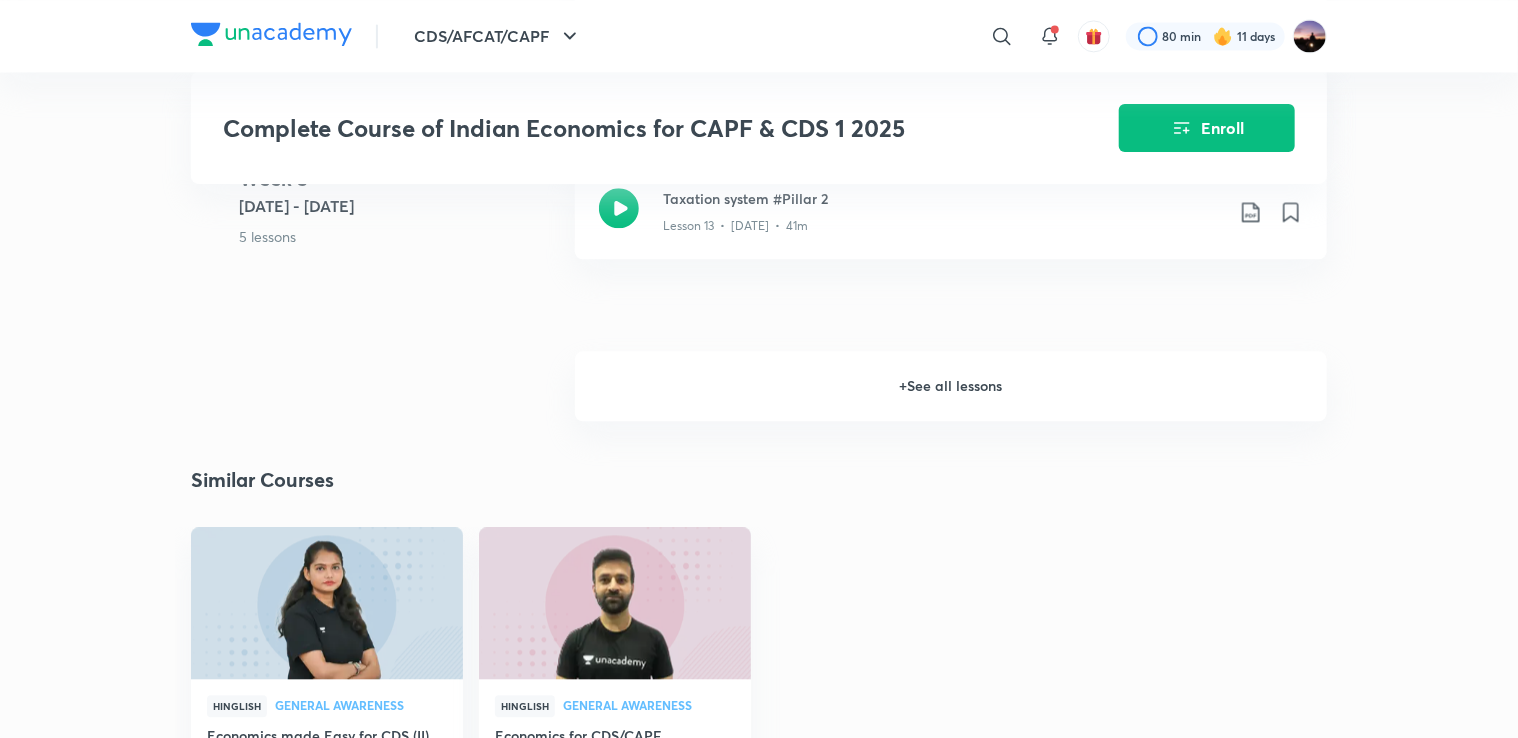 click on "+  See all lessons" at bounding box center (951, 386) 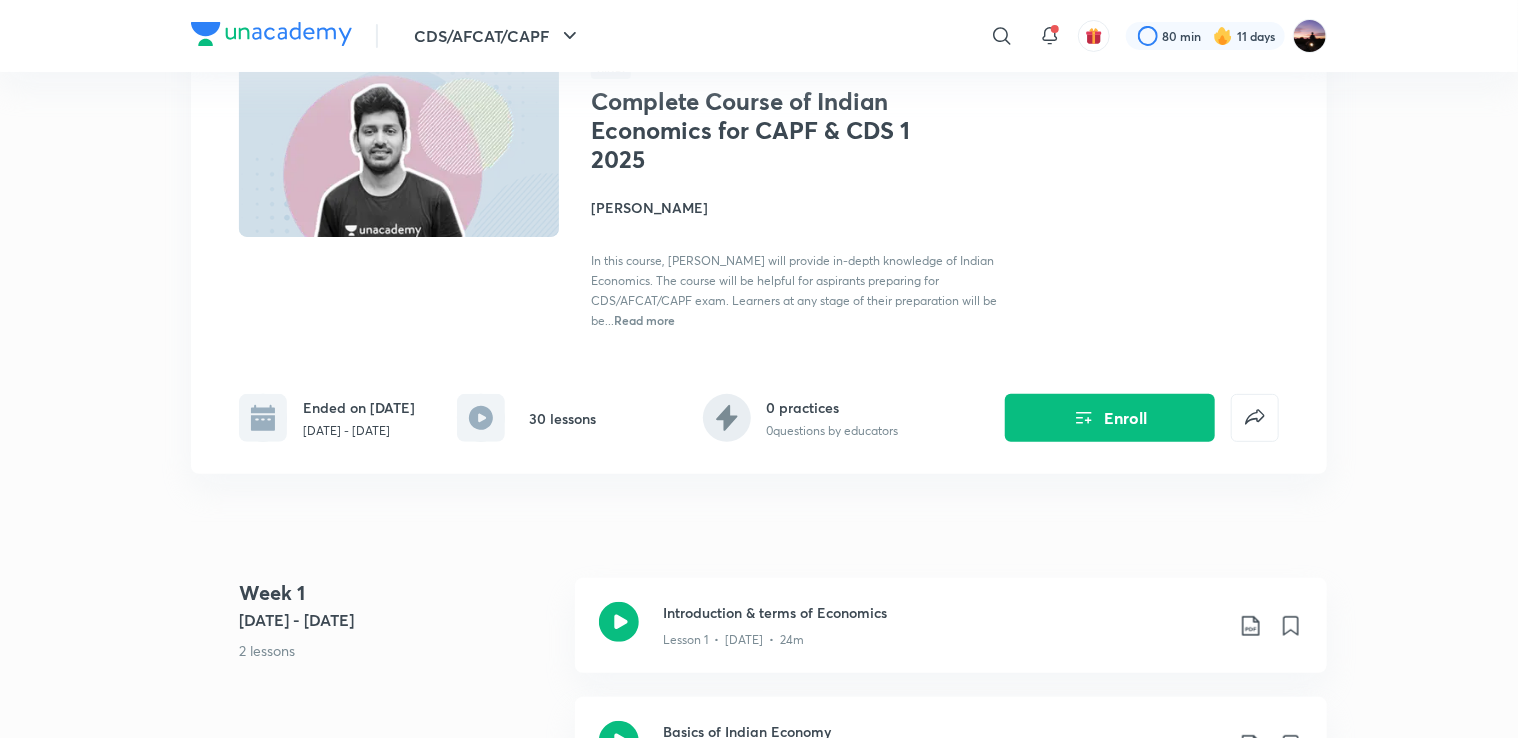 scroll, scrollTop: 0, scrollLeft: 0, axis: both 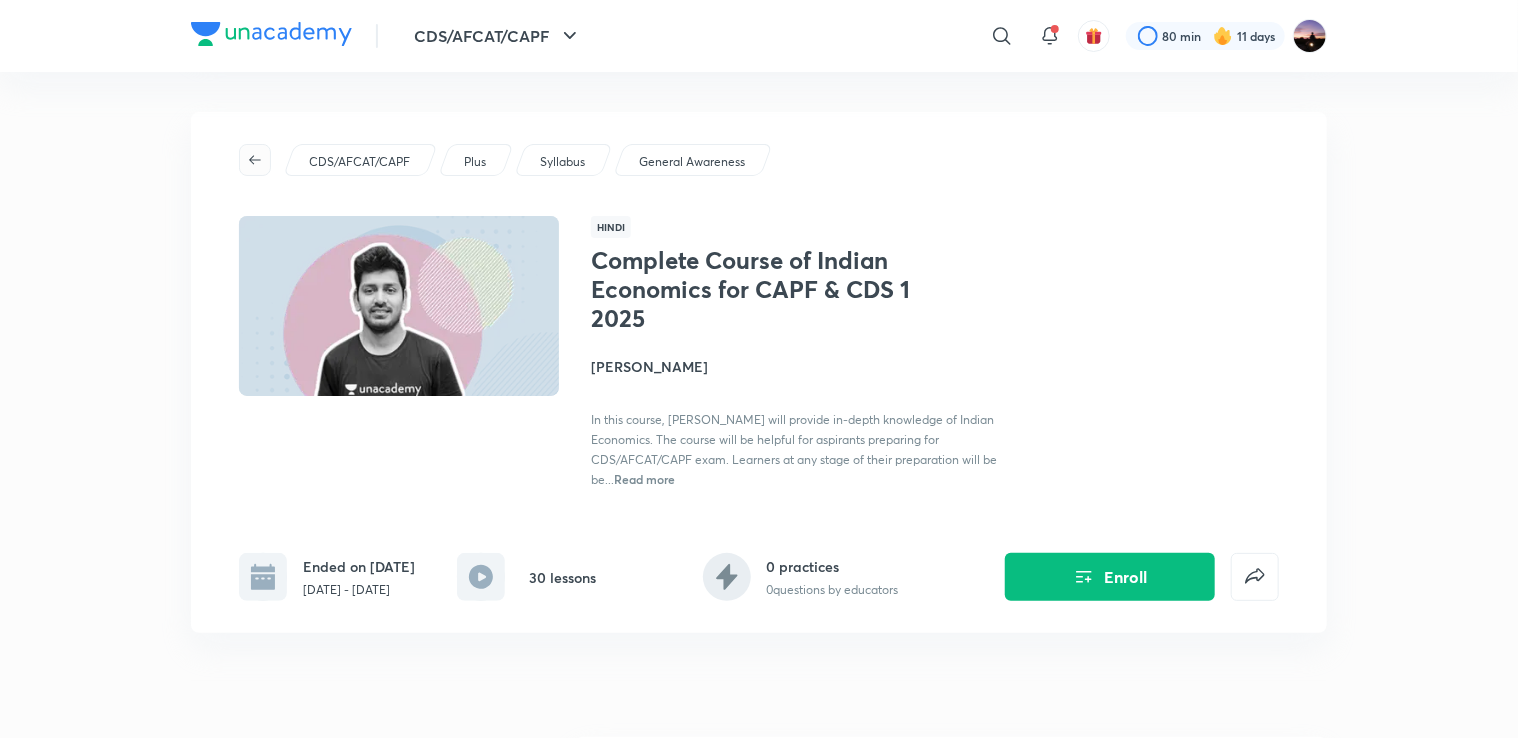 click at bounding box center [255, 160] 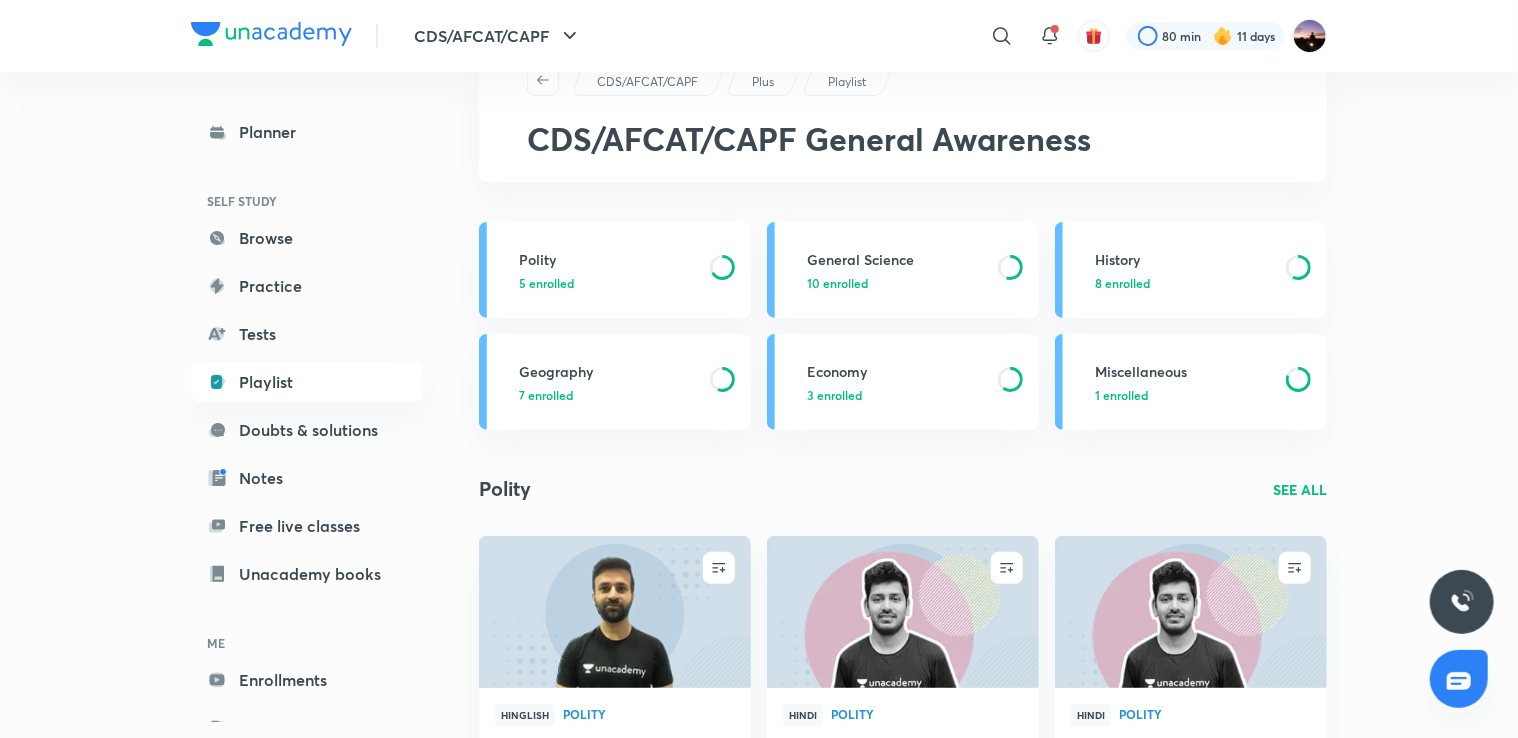 scroll, scrollTop: 0, scrollLeft: 0, axis: both 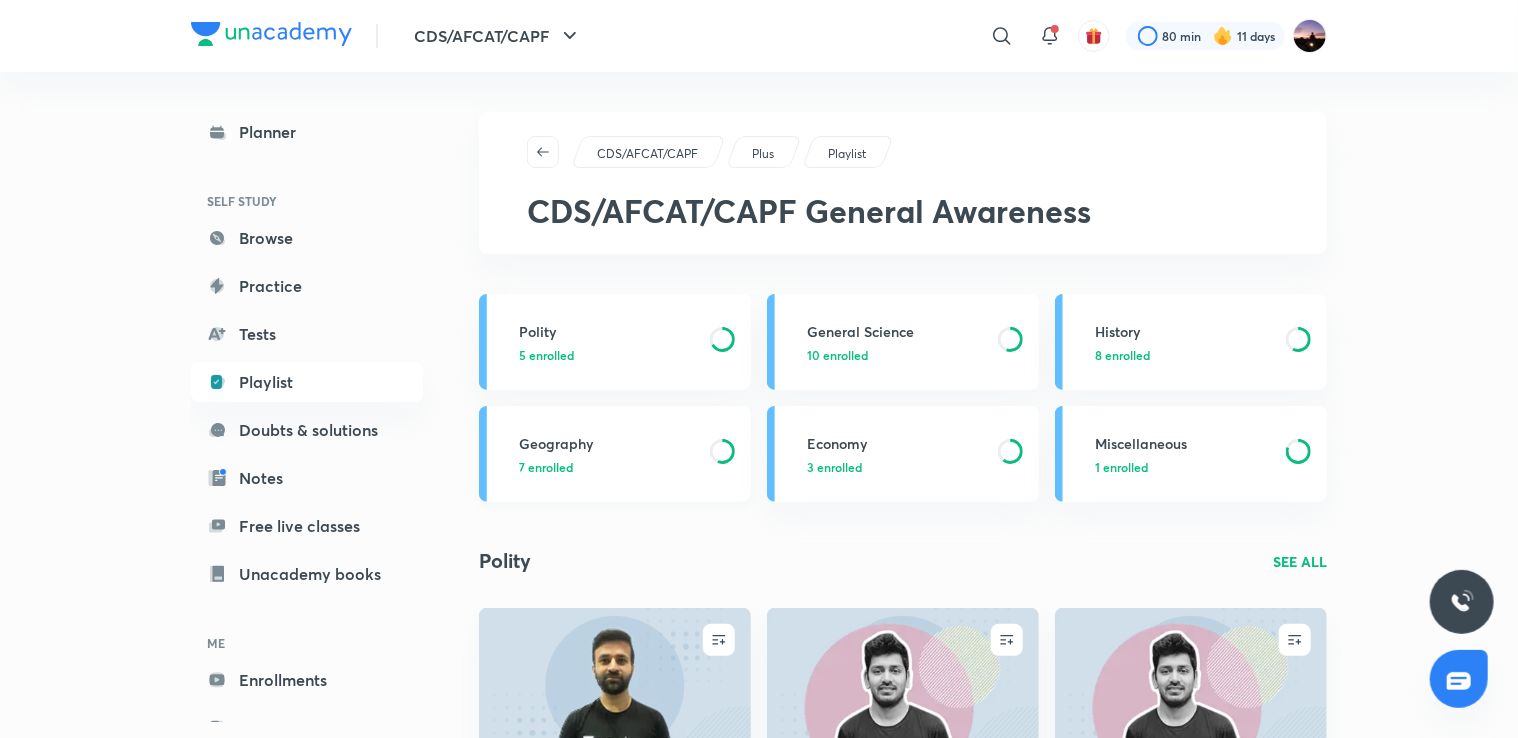 click on "Geography 7 enrolled" at bounding box center (629, 454) 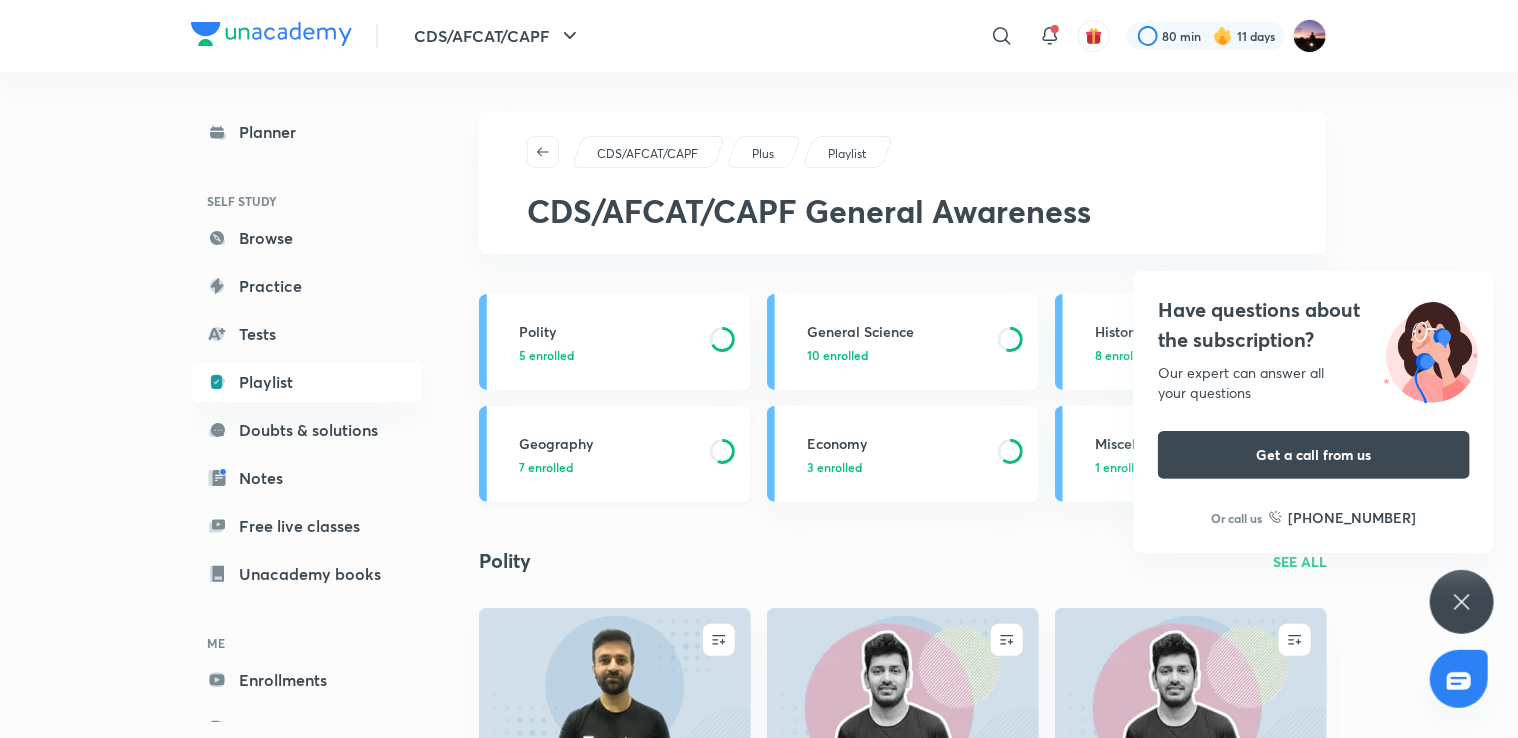 click on "Geography" at bounding box center [608, 443] 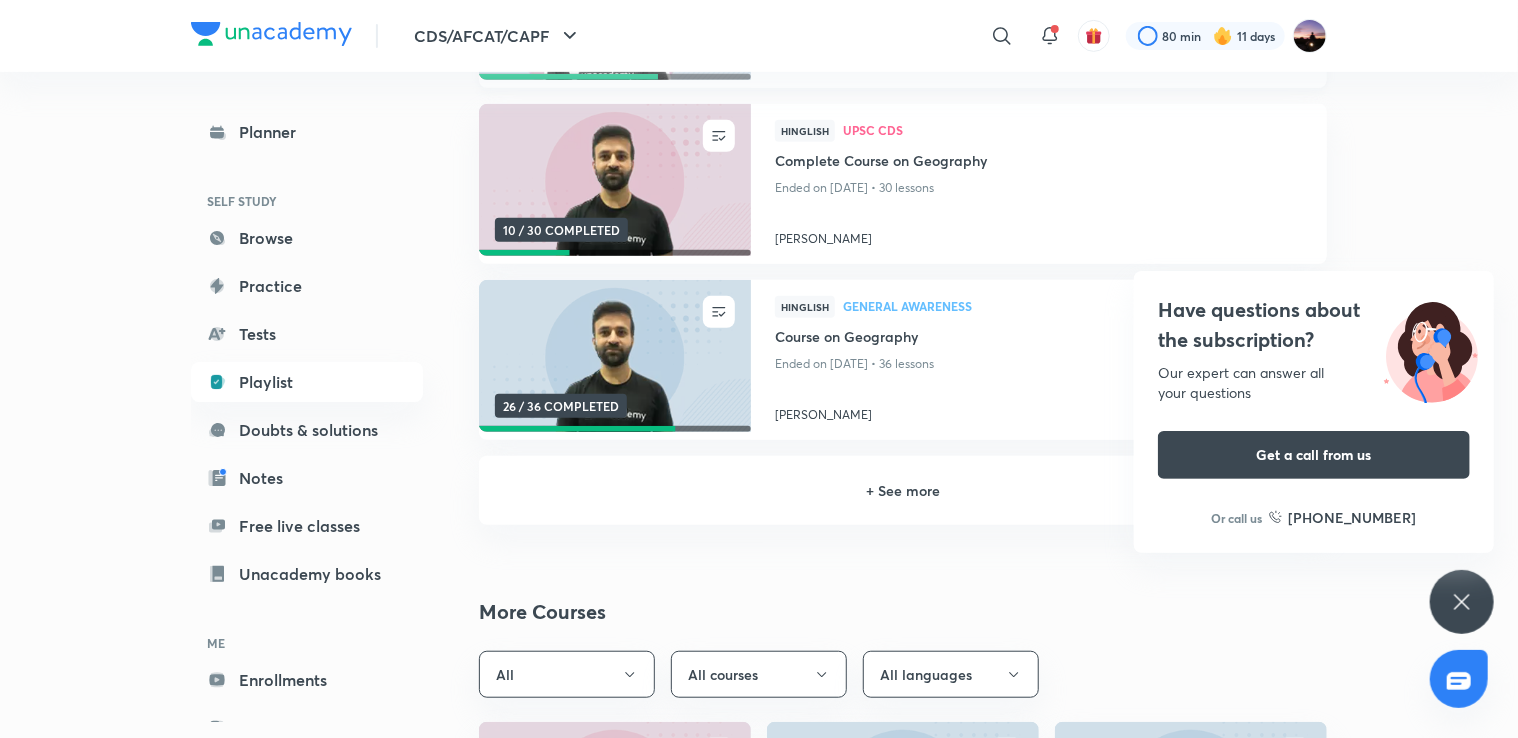 scroll, scrollTop: 424, scrollLeft: 0, axis: vertical 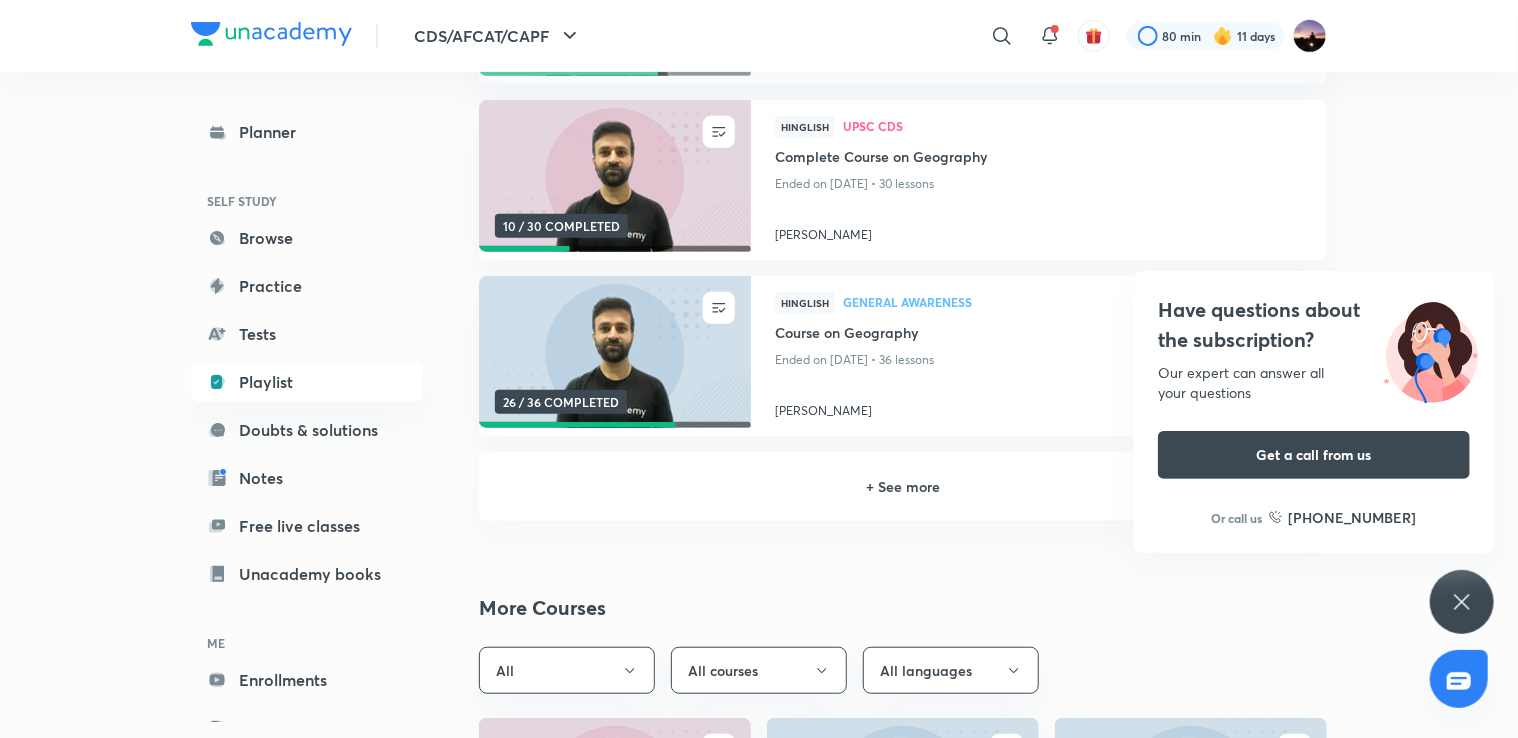 click on "+ See more" at bounding box center [903, 486] 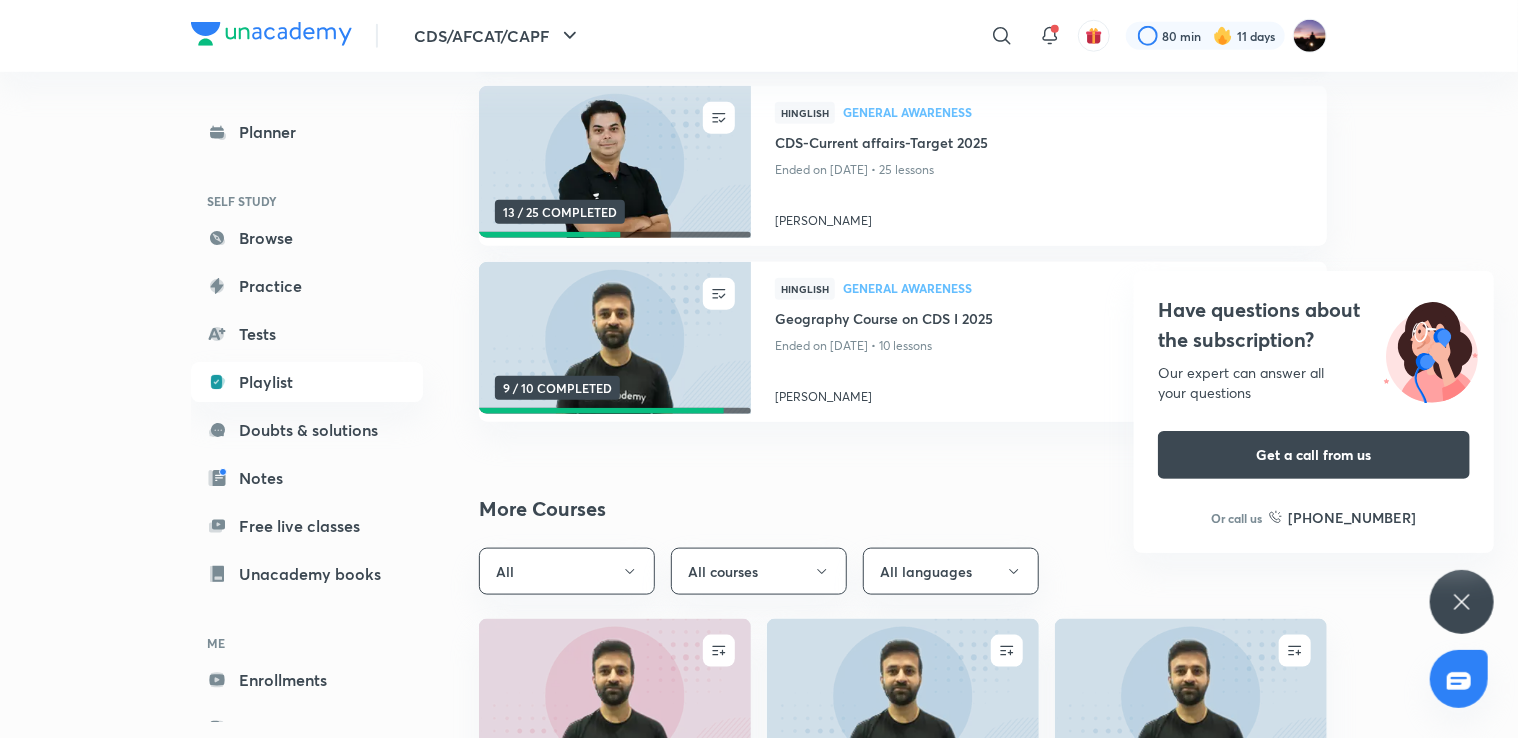 scroll, scrollTop: 967, scrollLeft: 0, axis: vertical 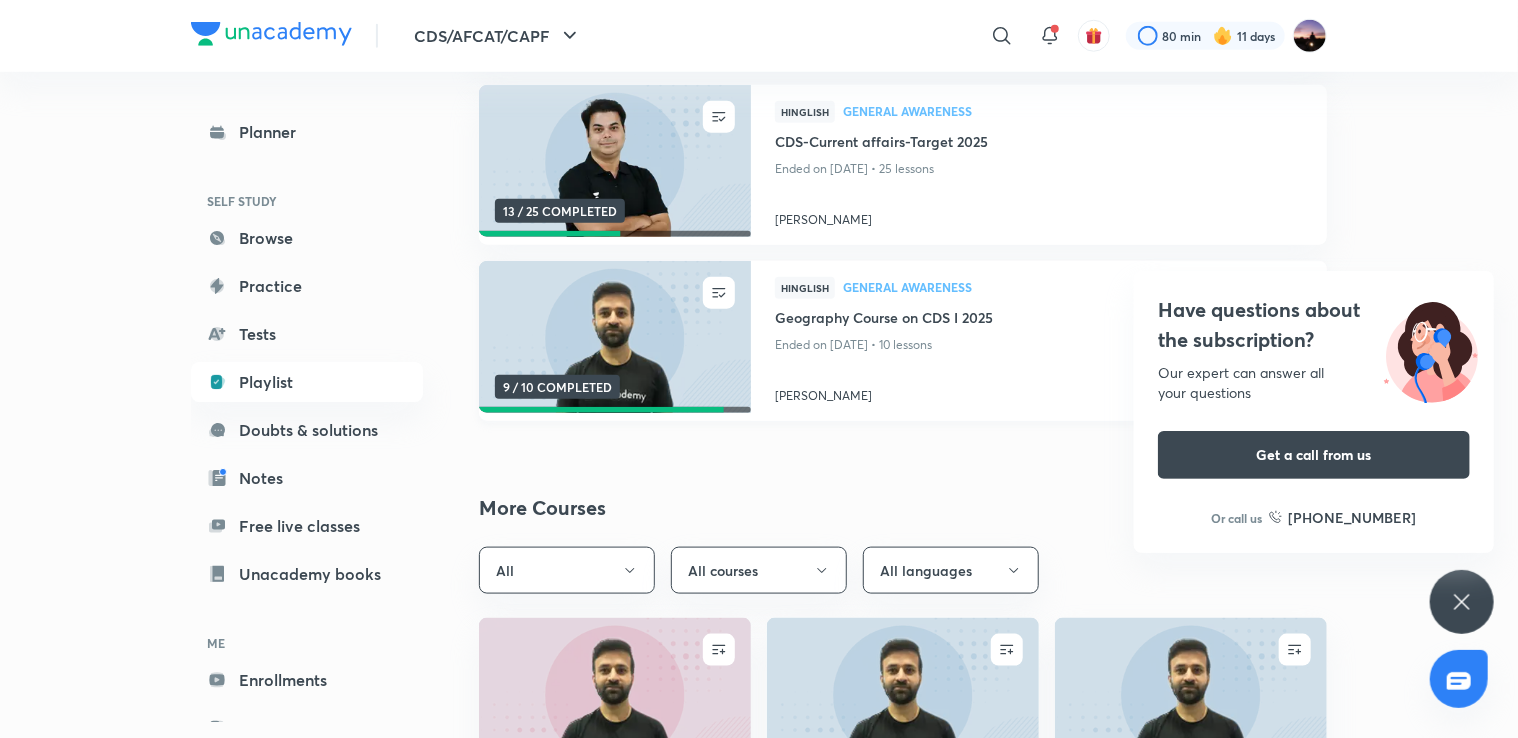 click on "[PERSON_NAME]" at bounding box center (1039, 392) 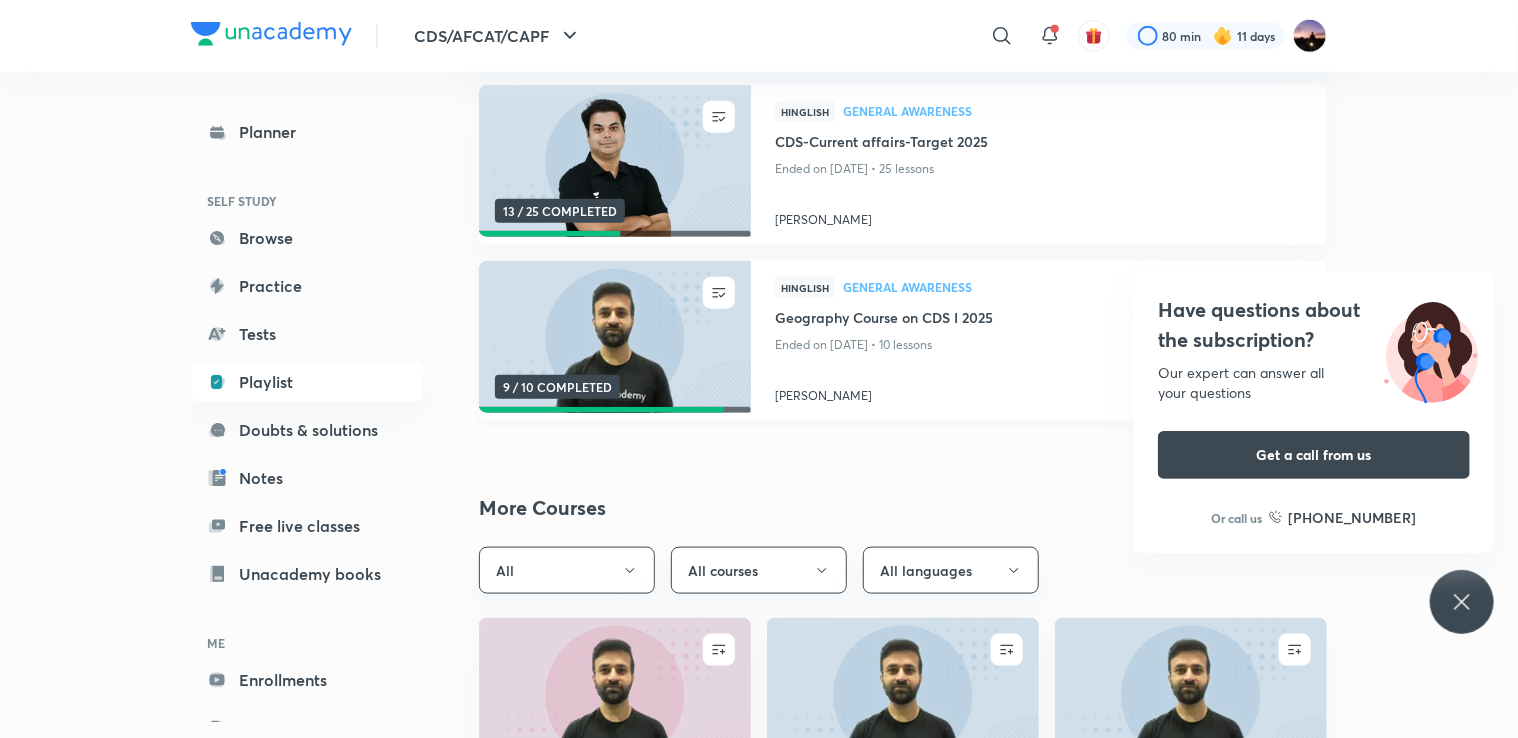 scroll, scrollTop: 0, scrollLeft: 0, axis: both 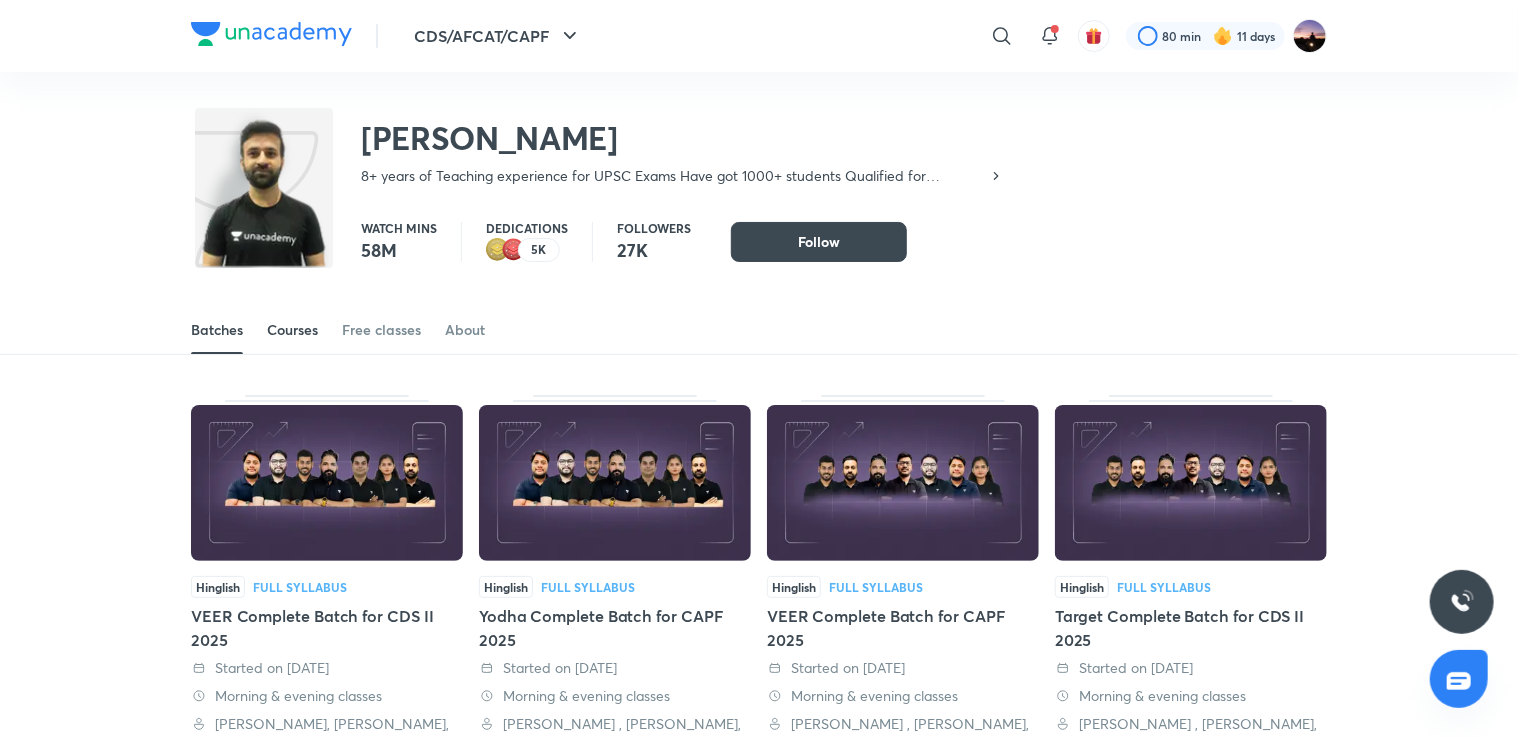 click on "Courses" at bounding box center [292, 330] 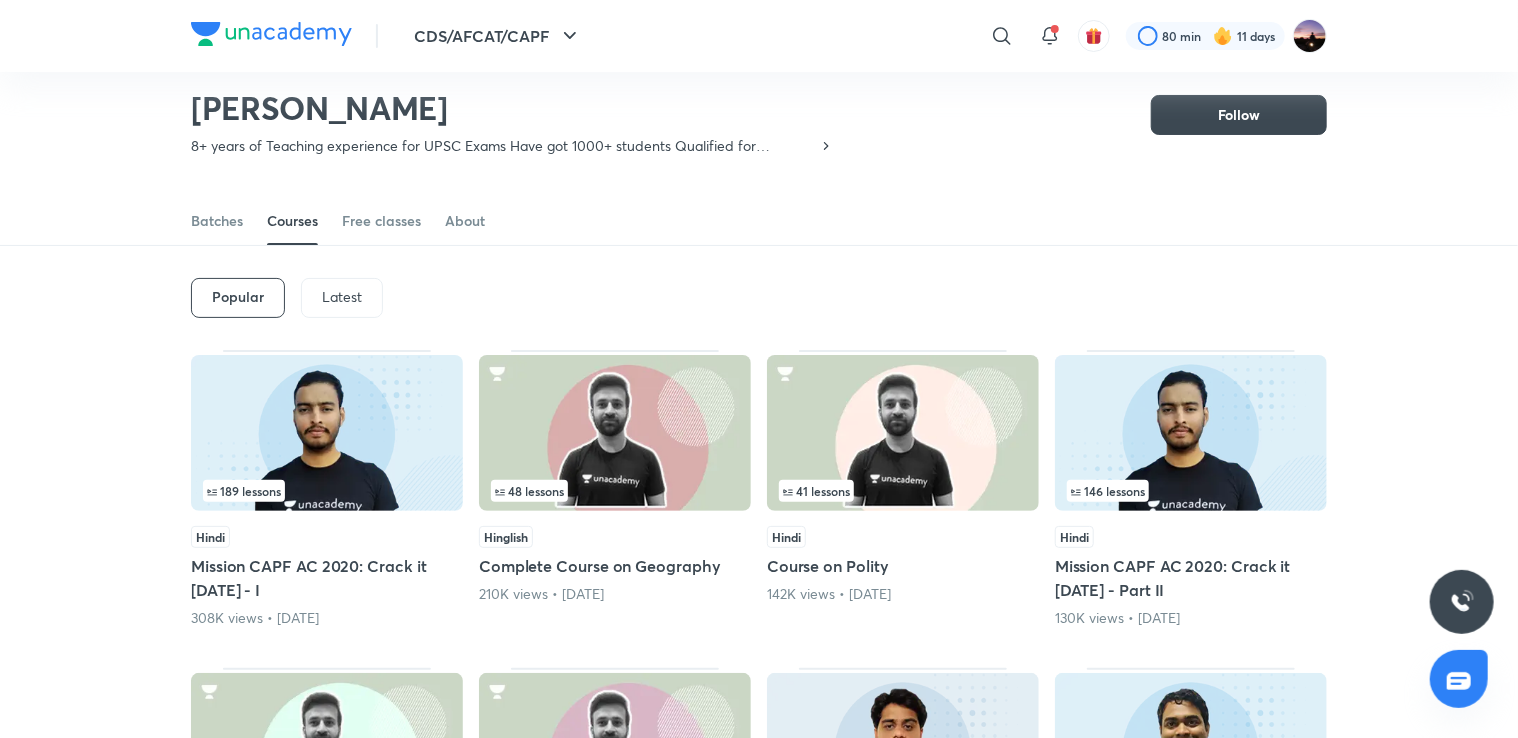 scroll, scrollTop: 45, scrollLeft: 0, axis: vertical 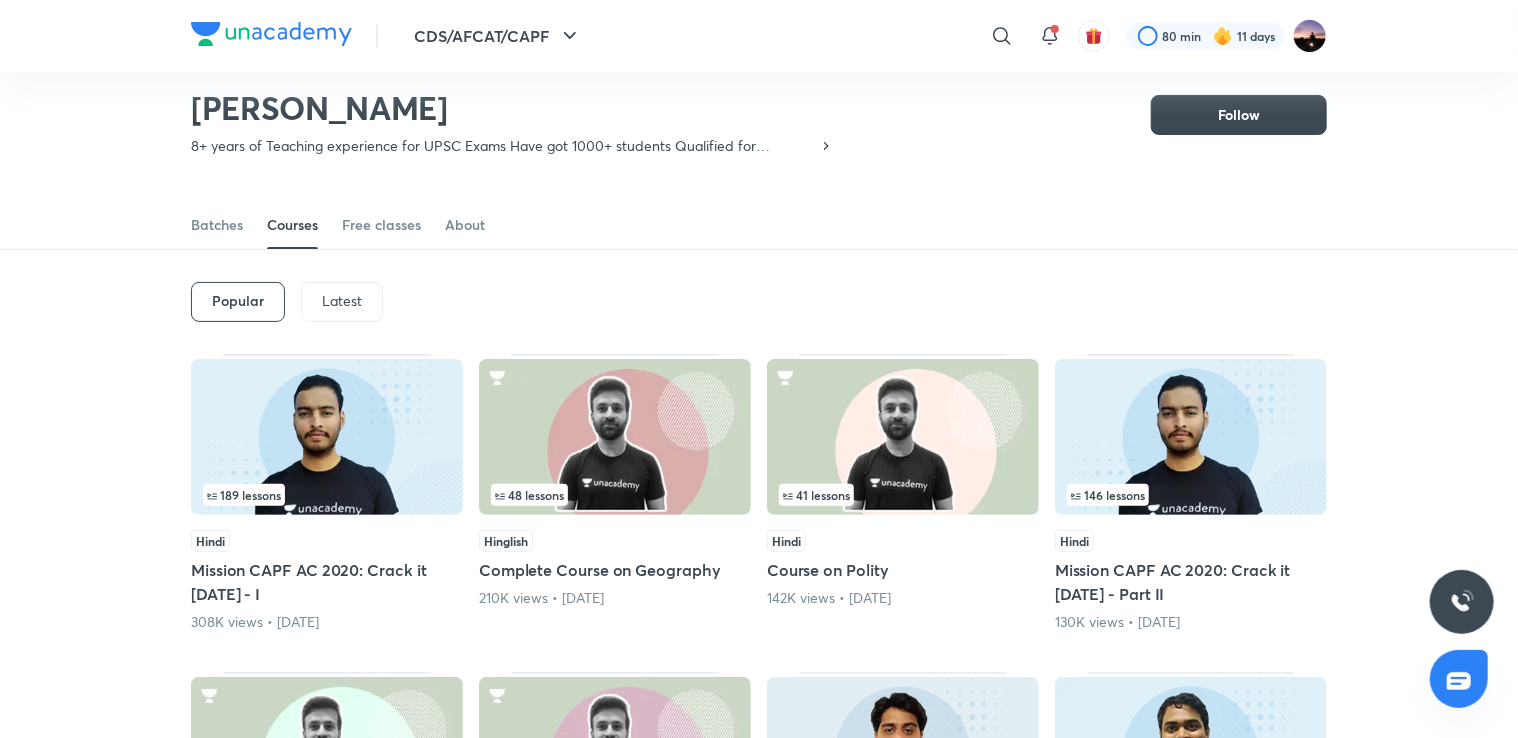 click on "Latest" at bounding box center [342, 302] 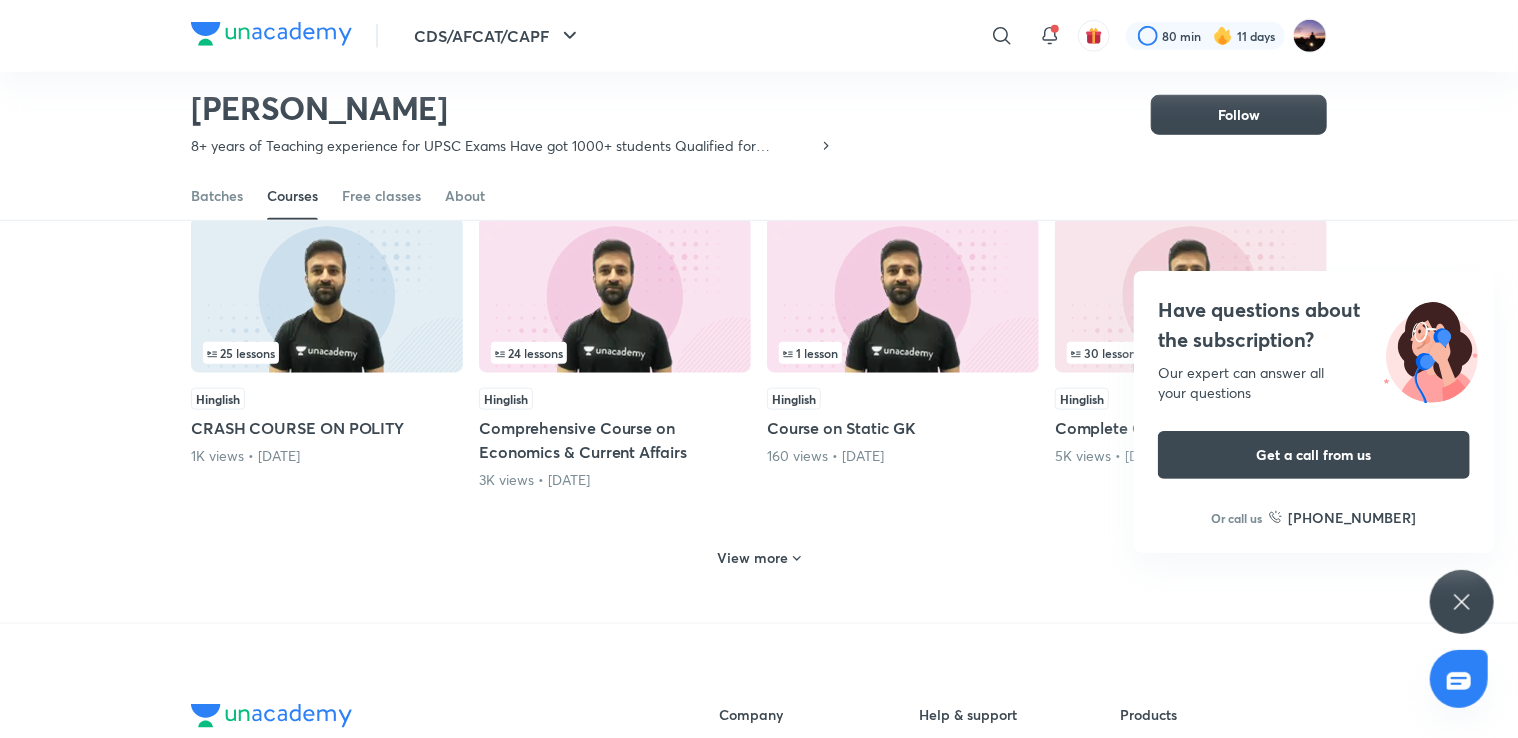 scroll, scrollTop: 826, scrollLeft: 0, axis: vertical 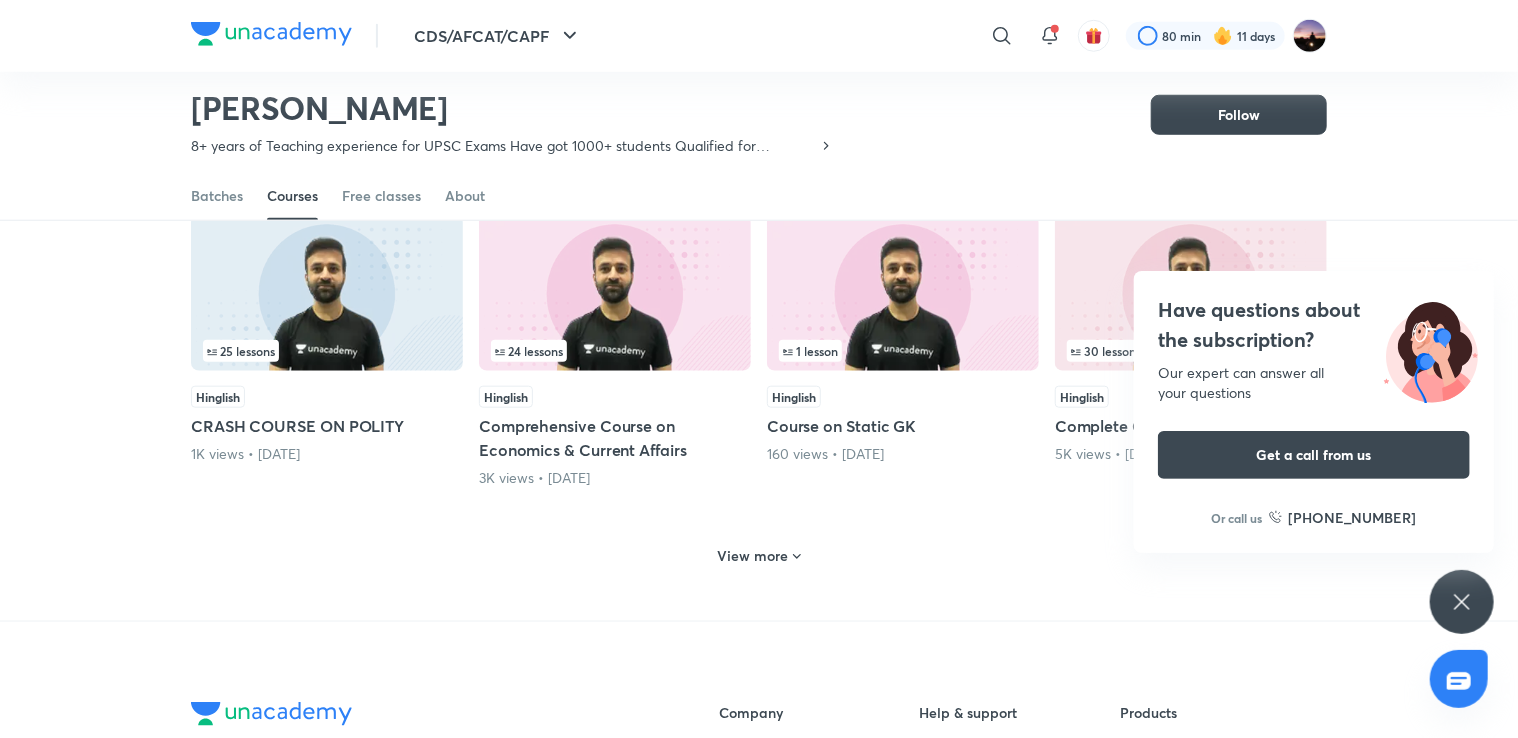 click on "View more" at bounding box center [759, 556] 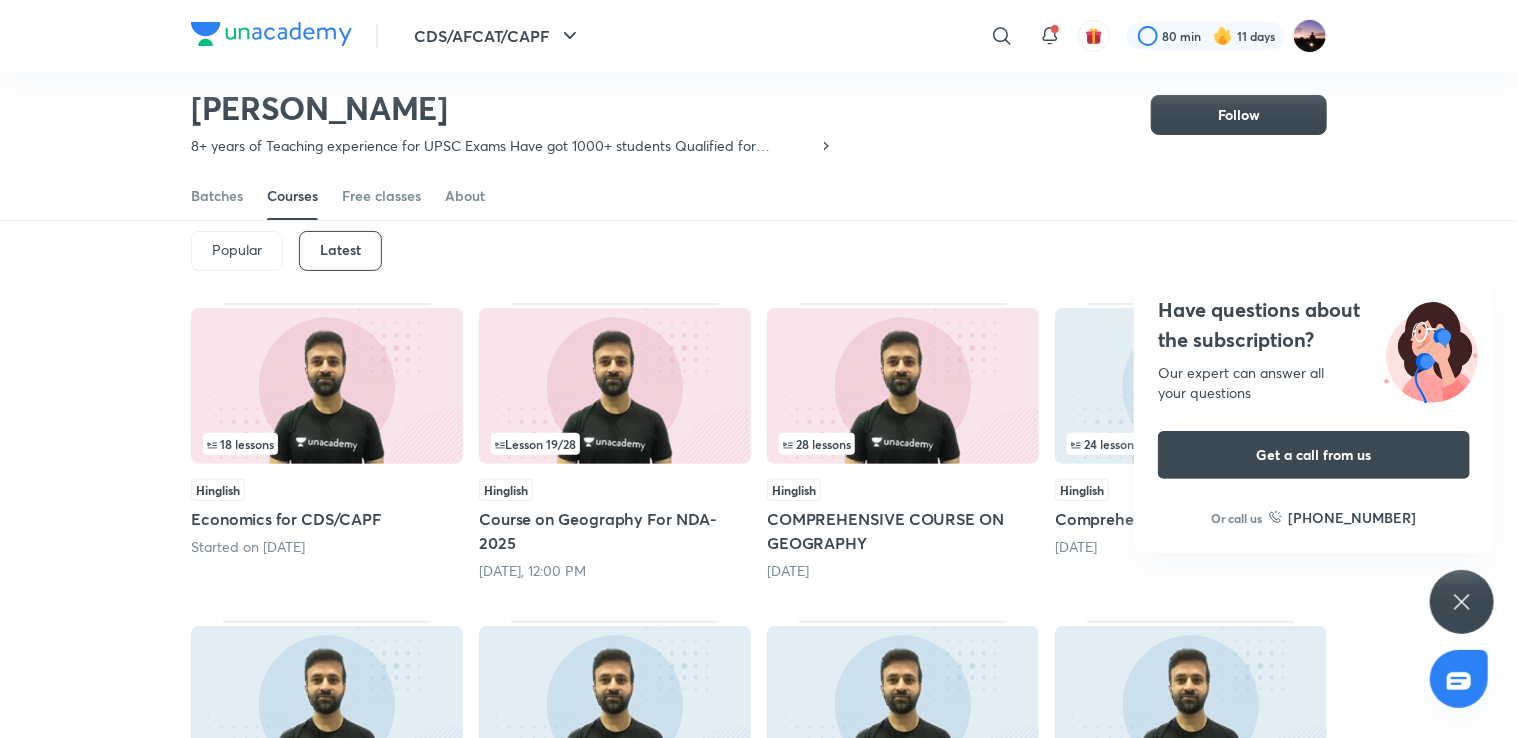 scroll, scrollTop: 0, scrollLeft: 0, axis: both 